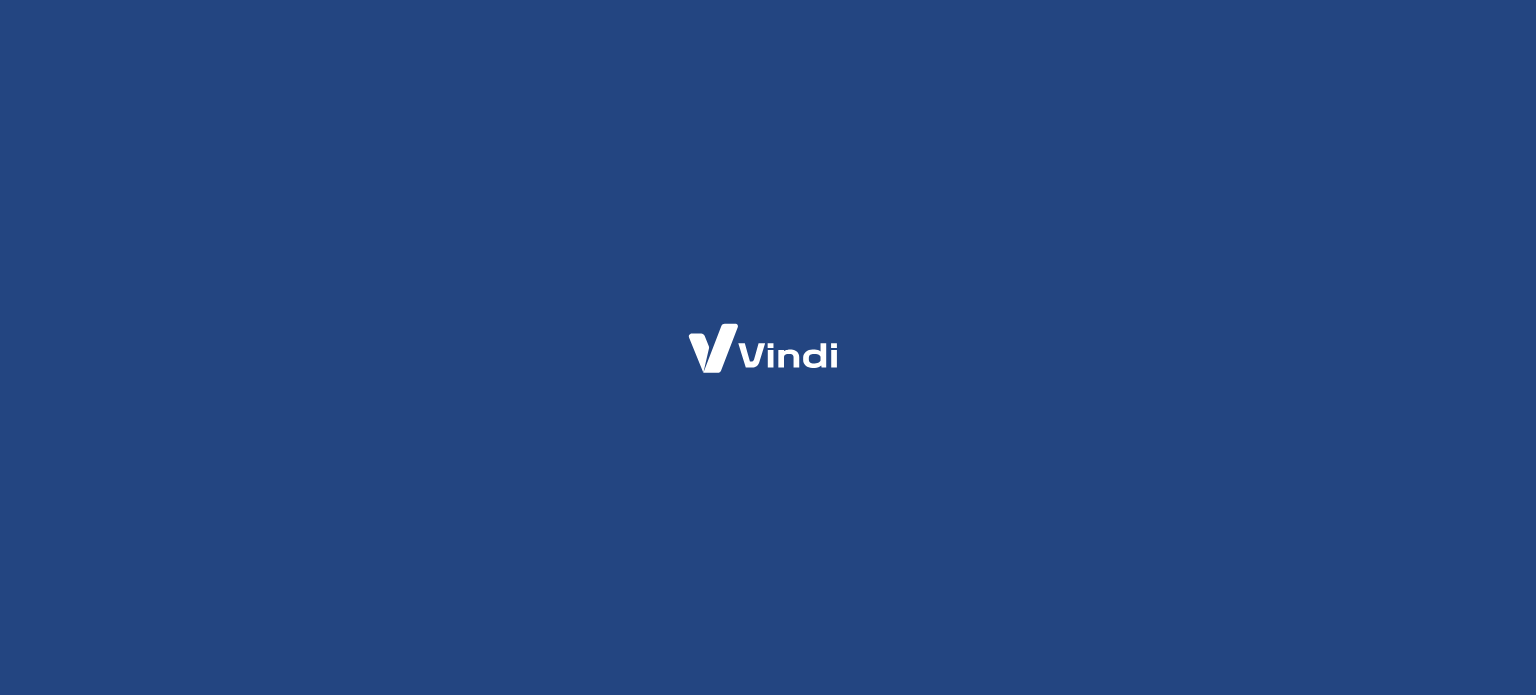 scroll, scrollTop: 0, scrollLeft: 0, axis: both 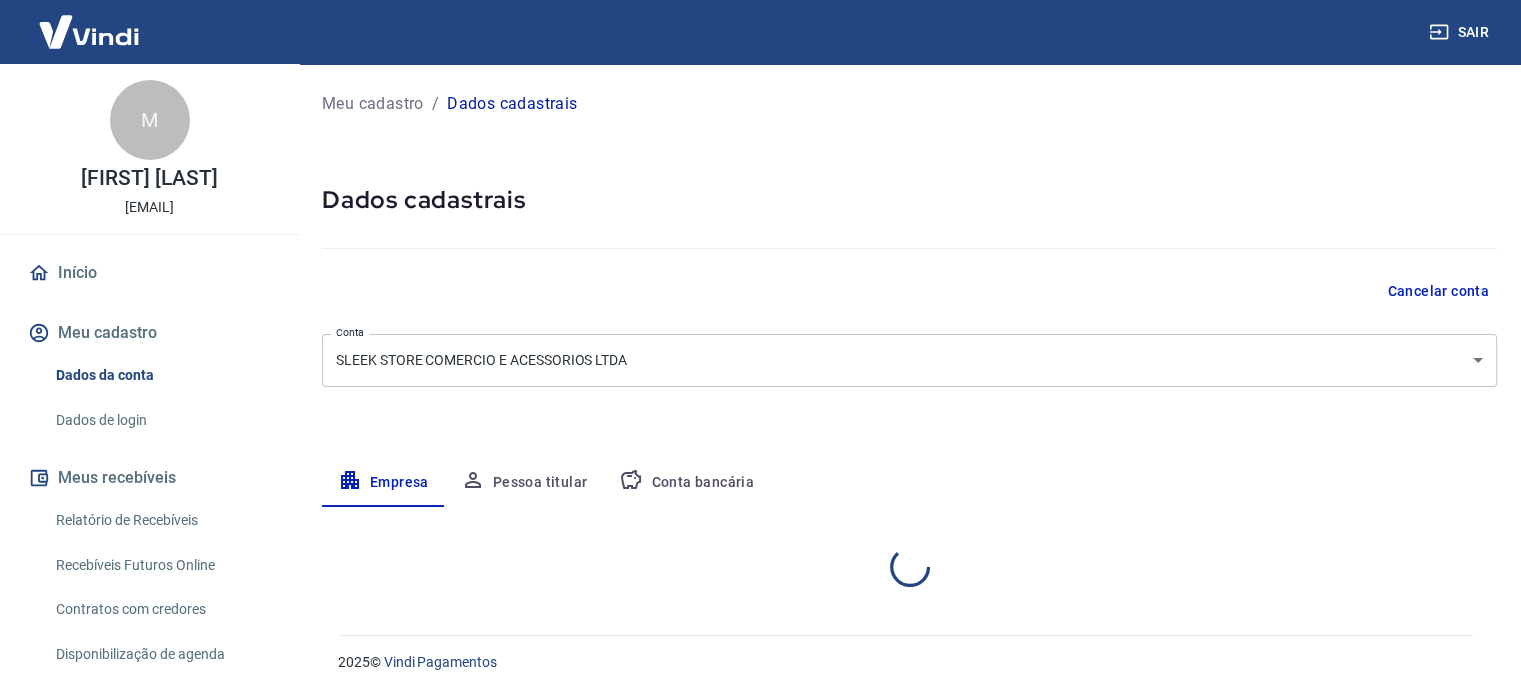 select on "SP" 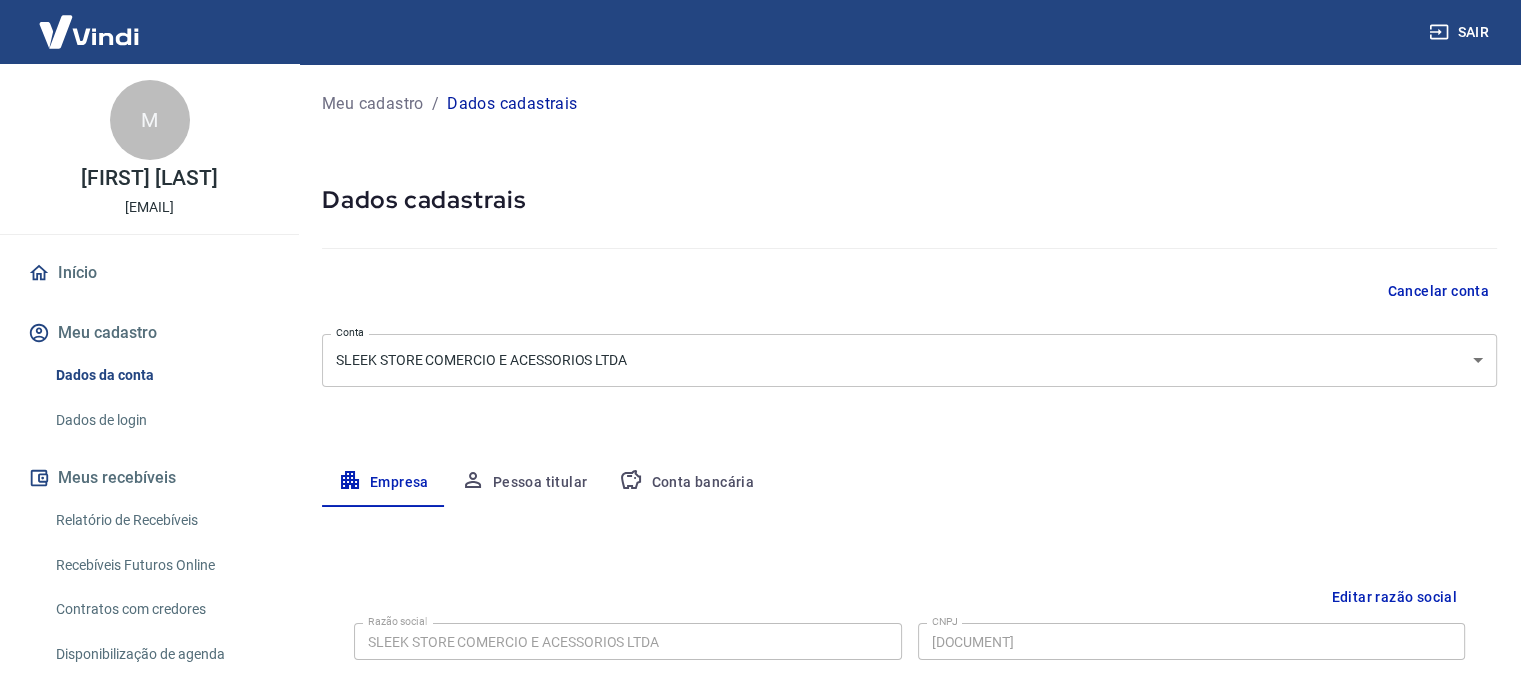 scroll, scrollTop: 0, scrollLeft: 0, axis: both 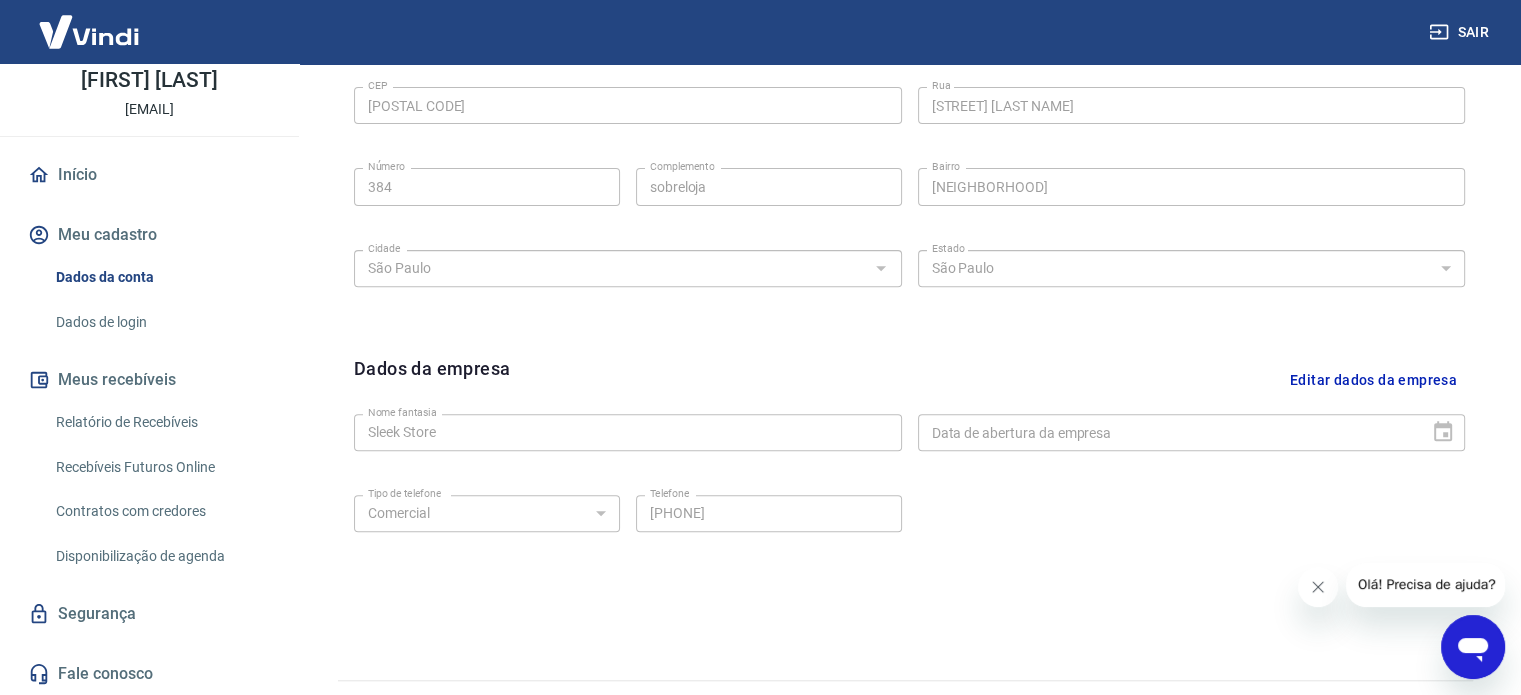 click on "Relatório de Recebíveis" at bounding box center (161, 422) 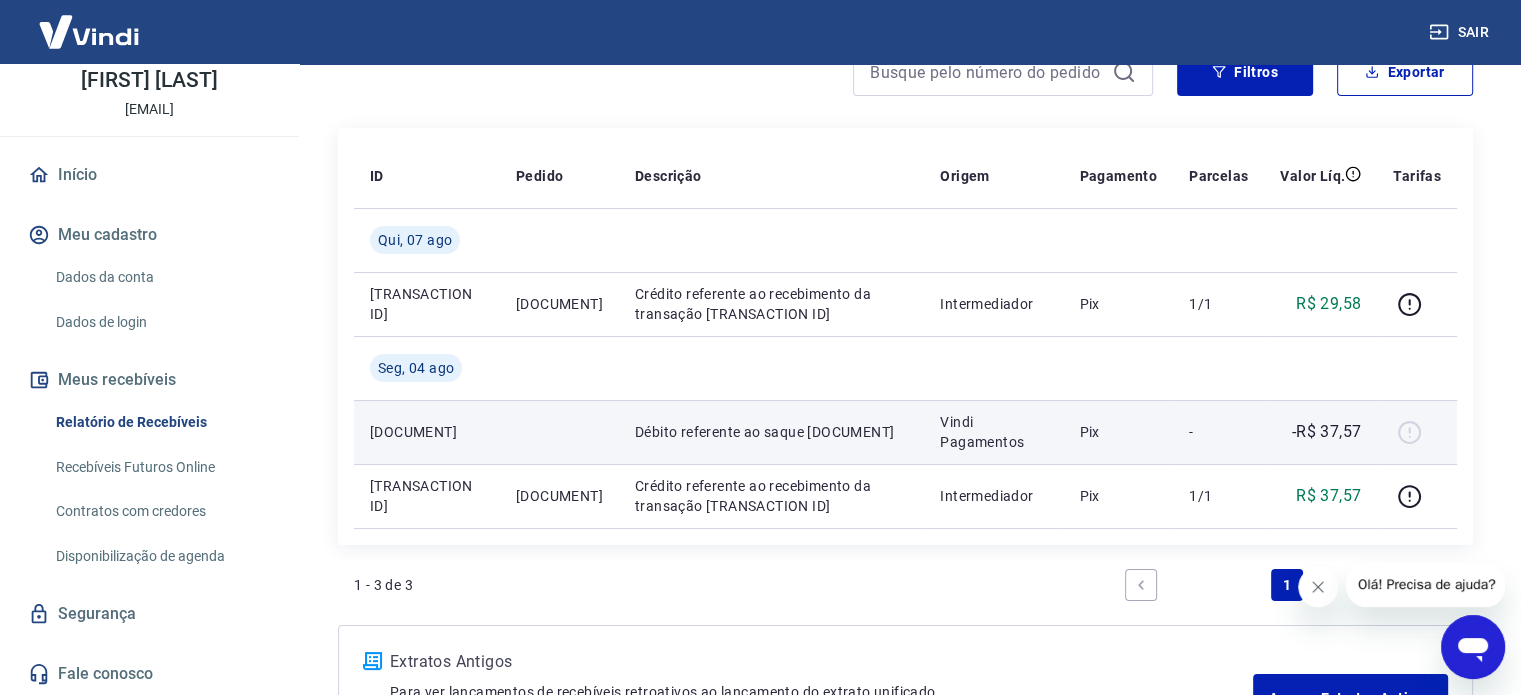 scroll, scrollTop: 300, scrollLeft: 0, axis: vertical 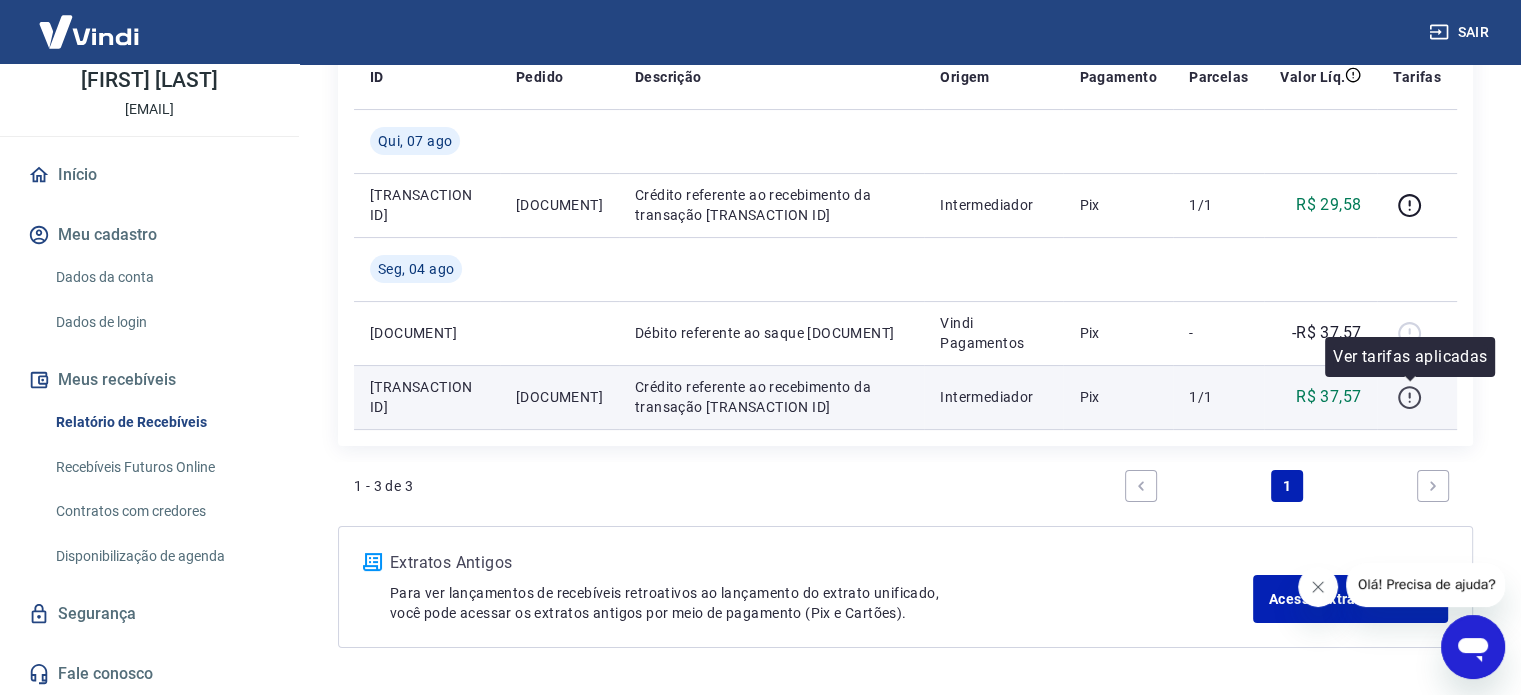 click 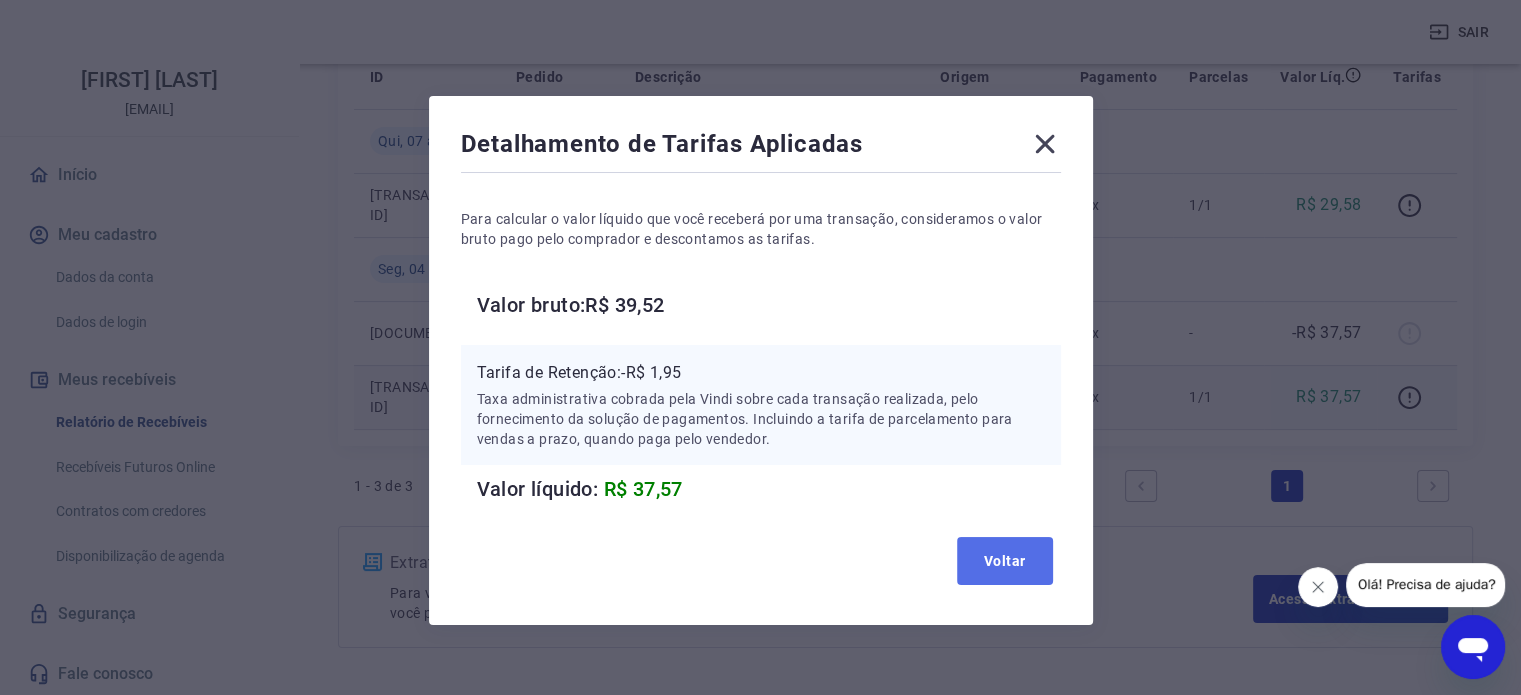 click on "Voltar" at bounding box center (1005, 561) 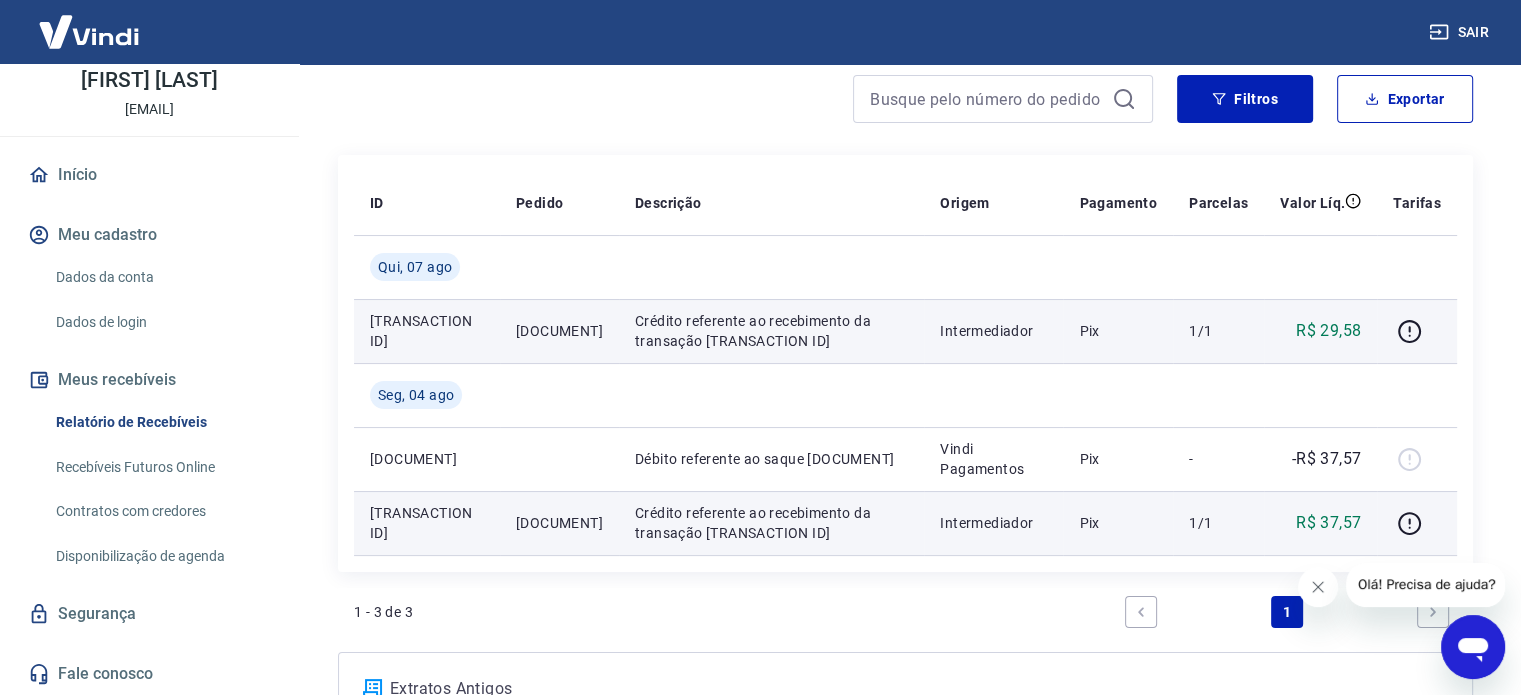 scroll, scrollTop: 161, scrollLeft: 0, axis: vertical 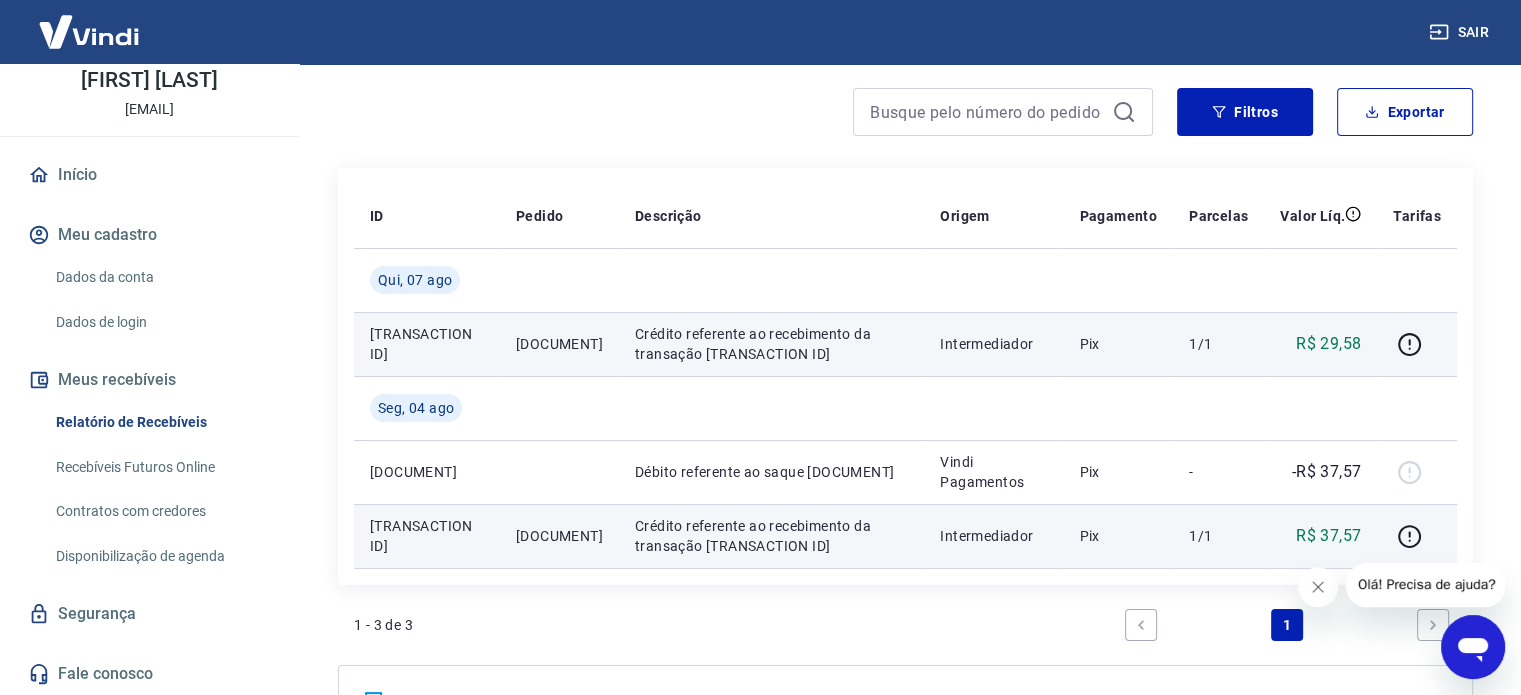 drag, startPoint x: 558, startPoint y: 342, endPoint x: 597, endPoint y: 345, distance: 39.115215 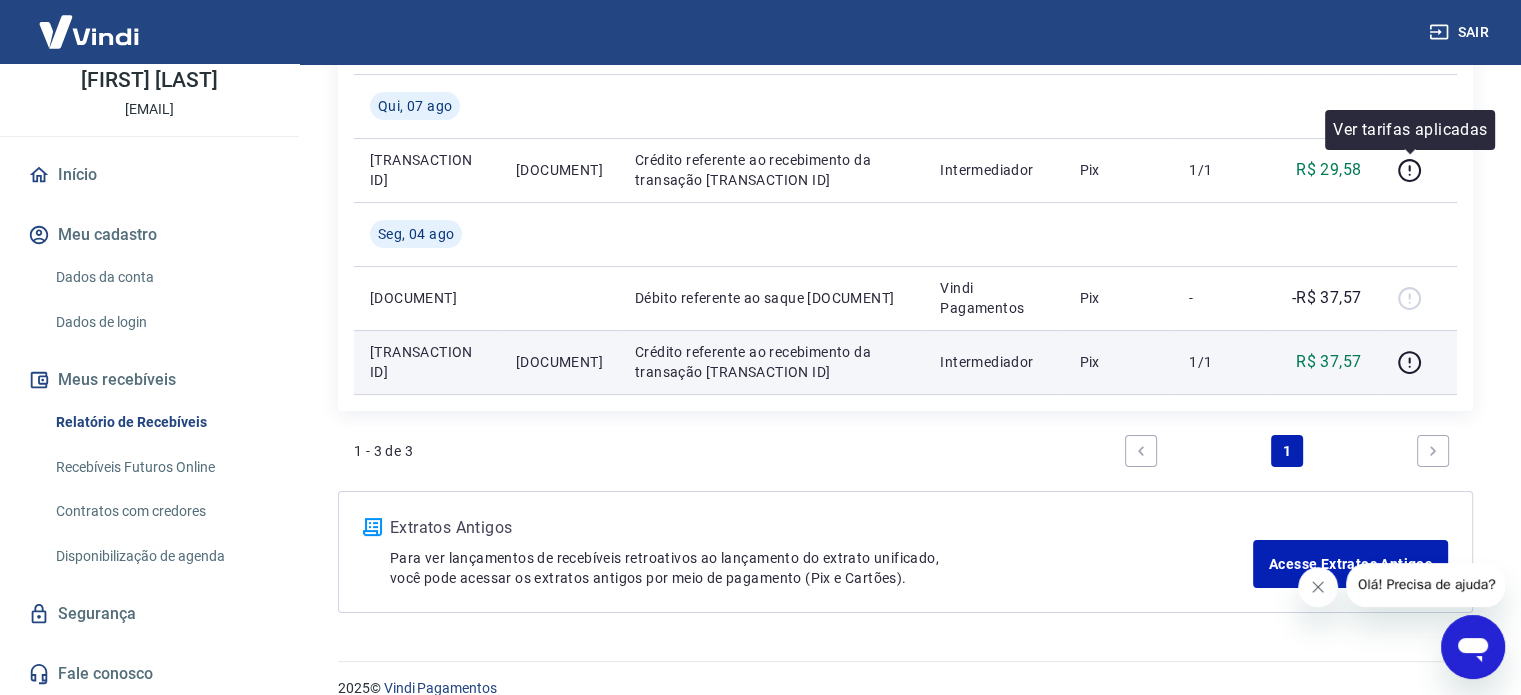 scroll, scrollTop: 361, scrollLeft: 0, axis: vertical 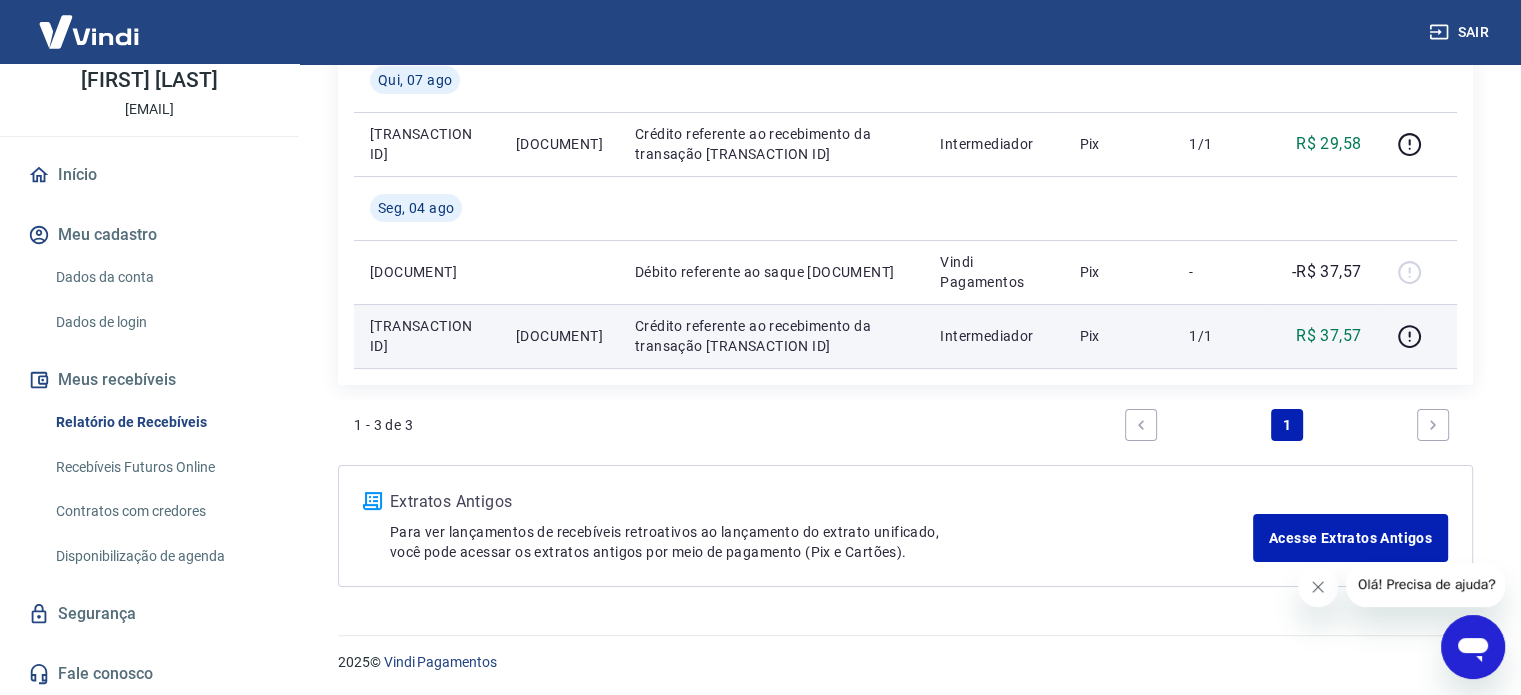 click on "Contratos com credores" at bounding box center (161, 511) 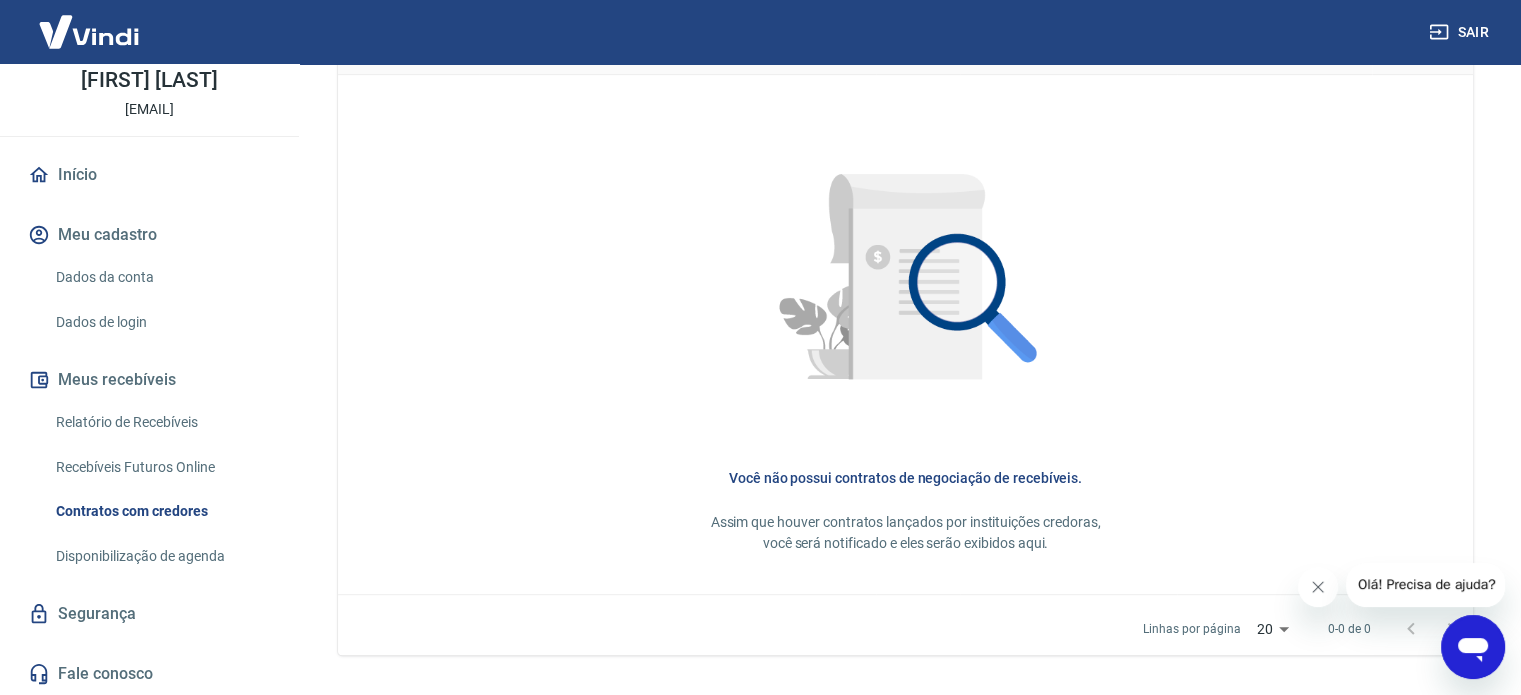 scroll, scrollTop: 900, scrollLeft: 0, axis: vertical 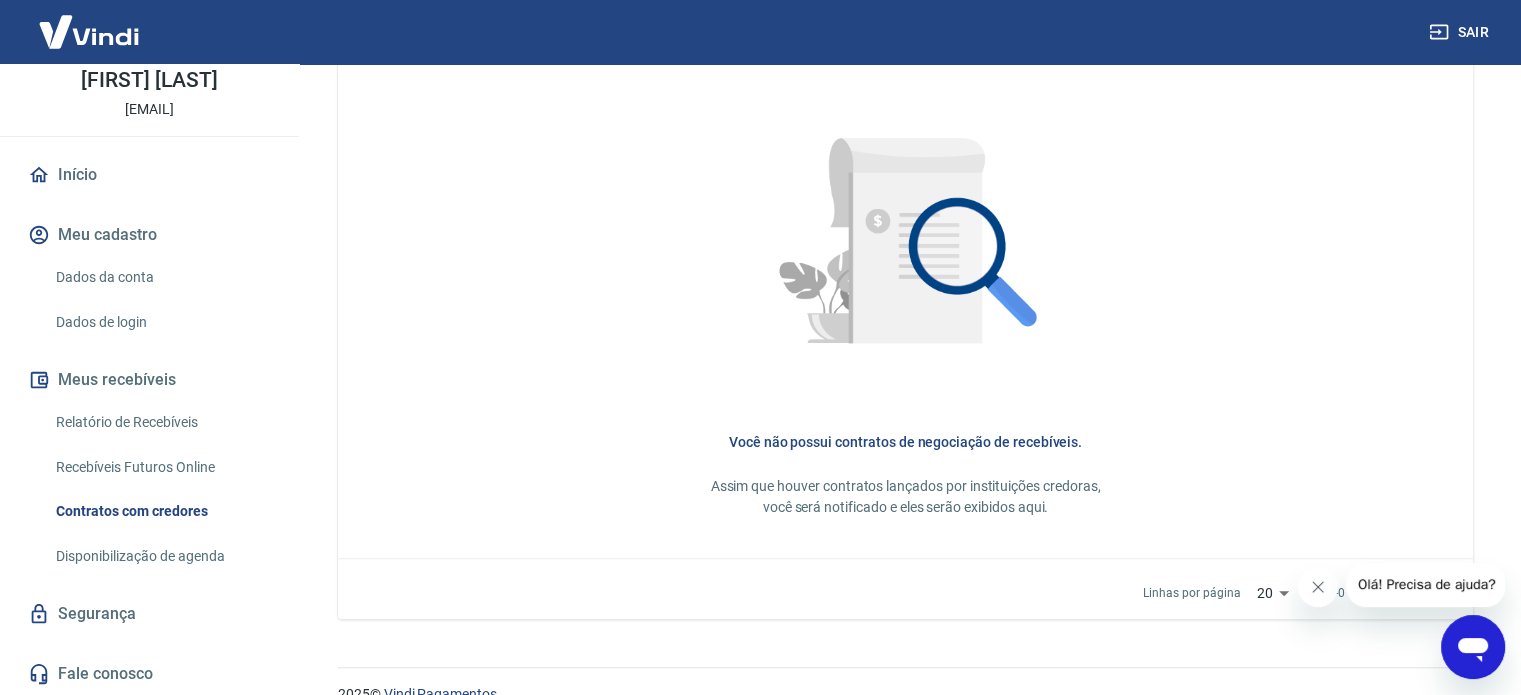 click on "Meus recebíveis" at bounding box center (149, 380) 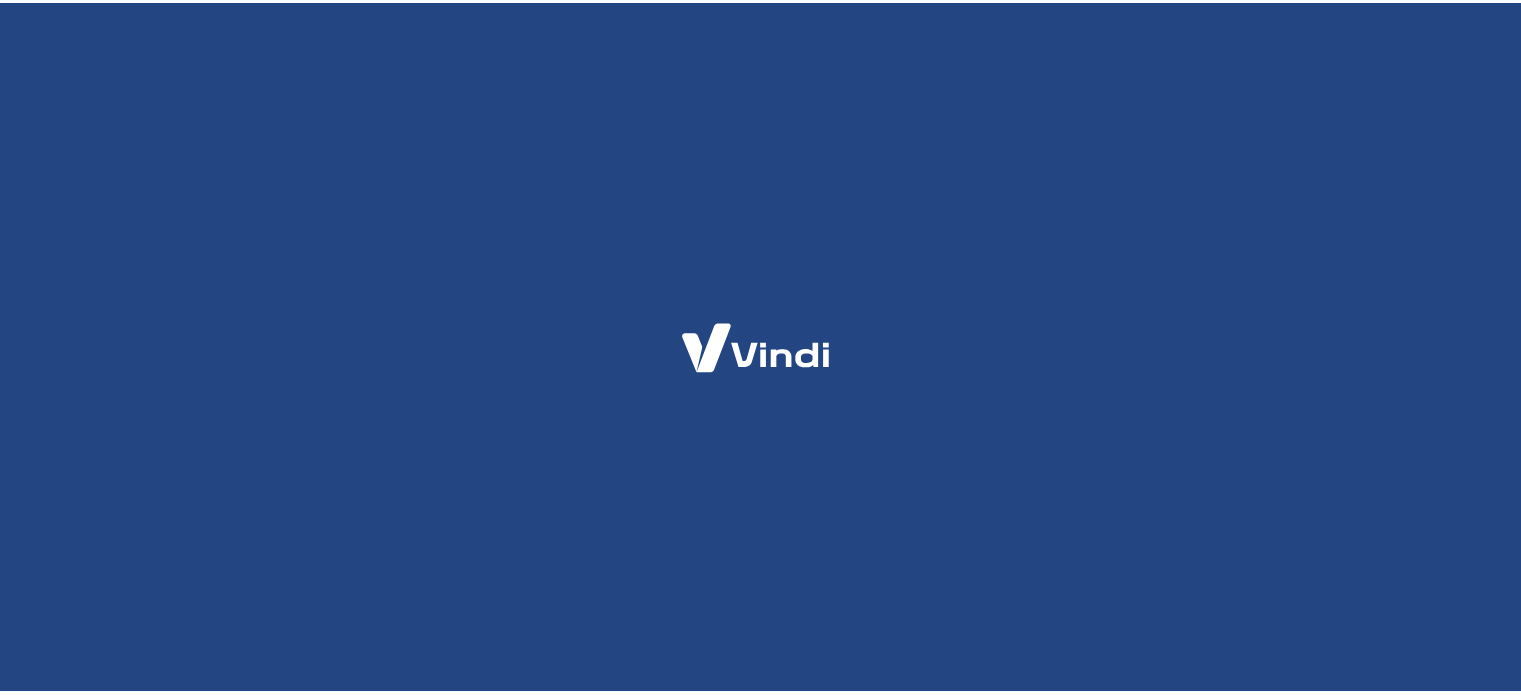 scroll, scrollTop: 0, scrollLeft: 0, axis: both 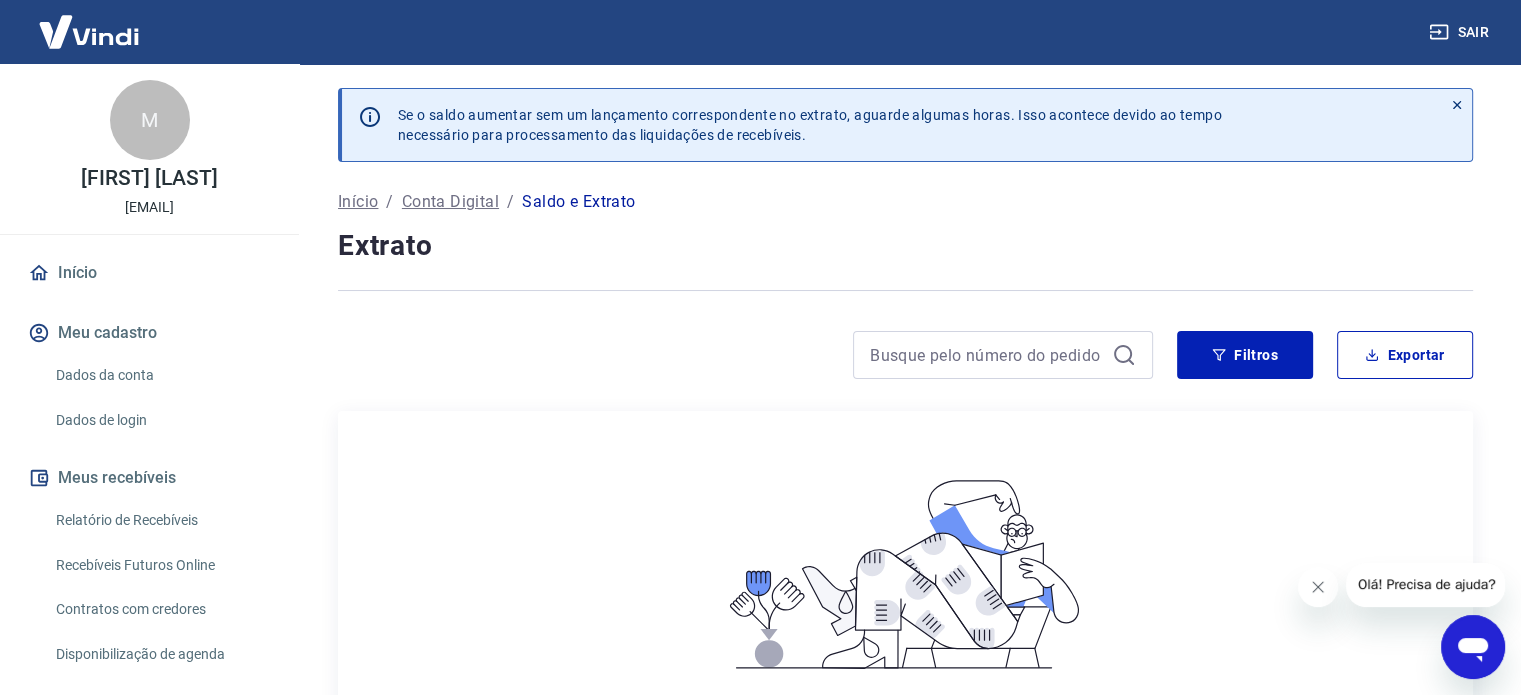 click on "Início" at bounding box center [149, 273] 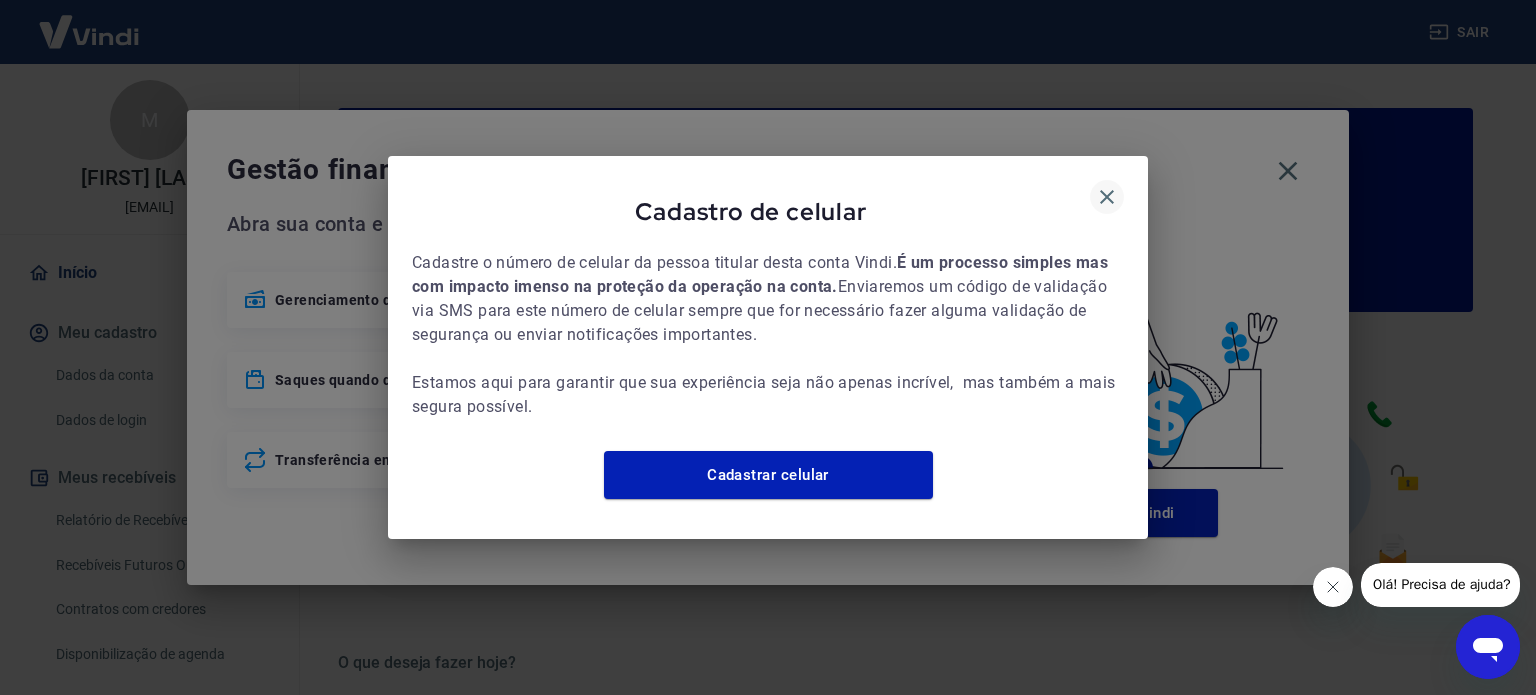 click 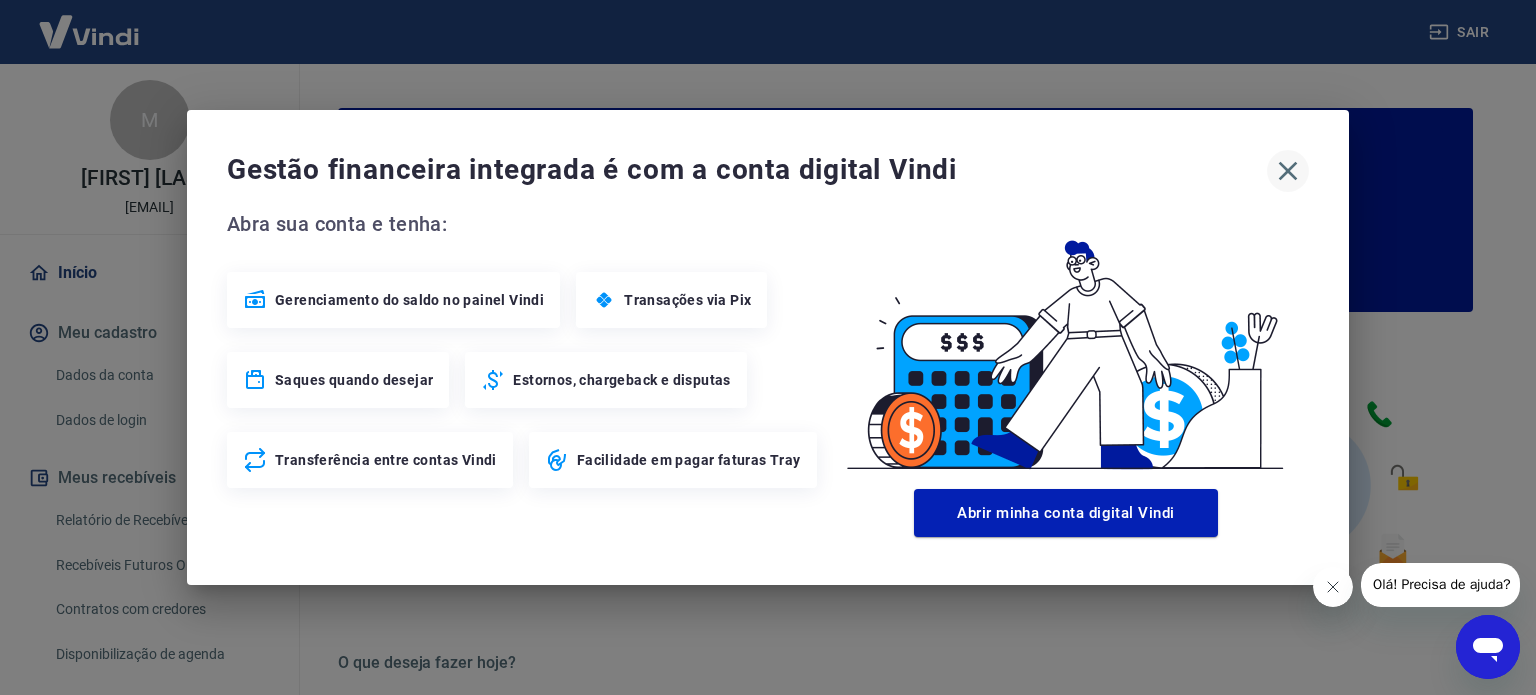 click at bounding box center [1288, 171] 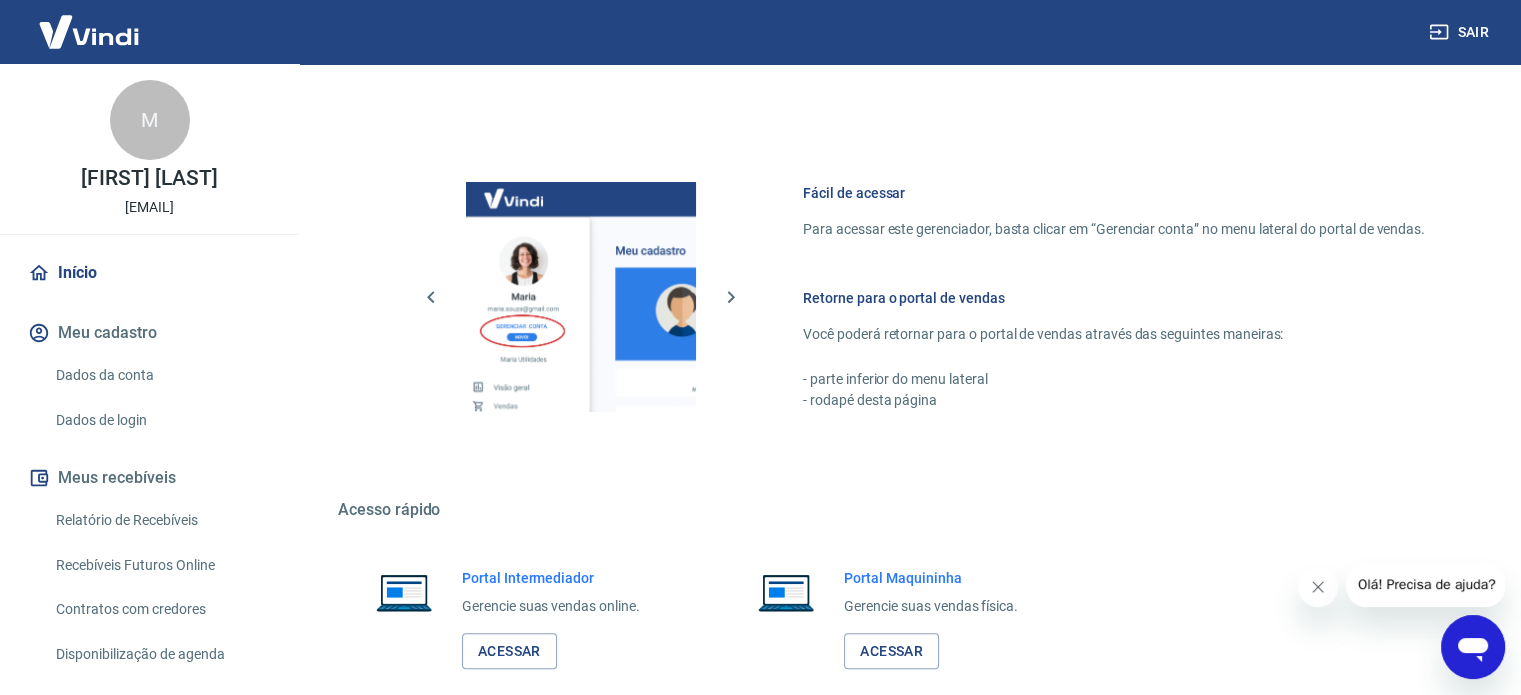 scroll, scrollTop: 1000, scrollLeft: 0, axis: vertical 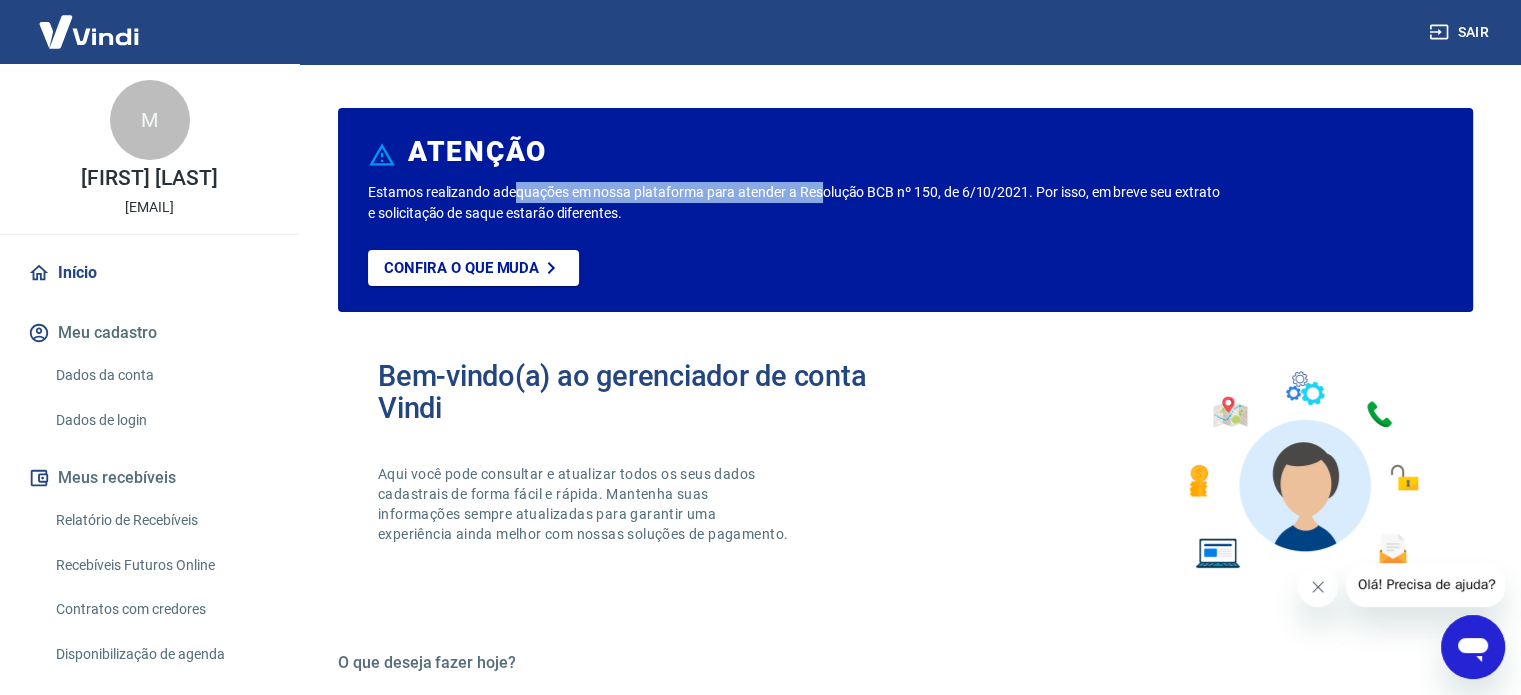 drag, startPoint x: 517, startPoint y: 195, endPoint x: 832, endPoint y: 199, distance: 315.0254 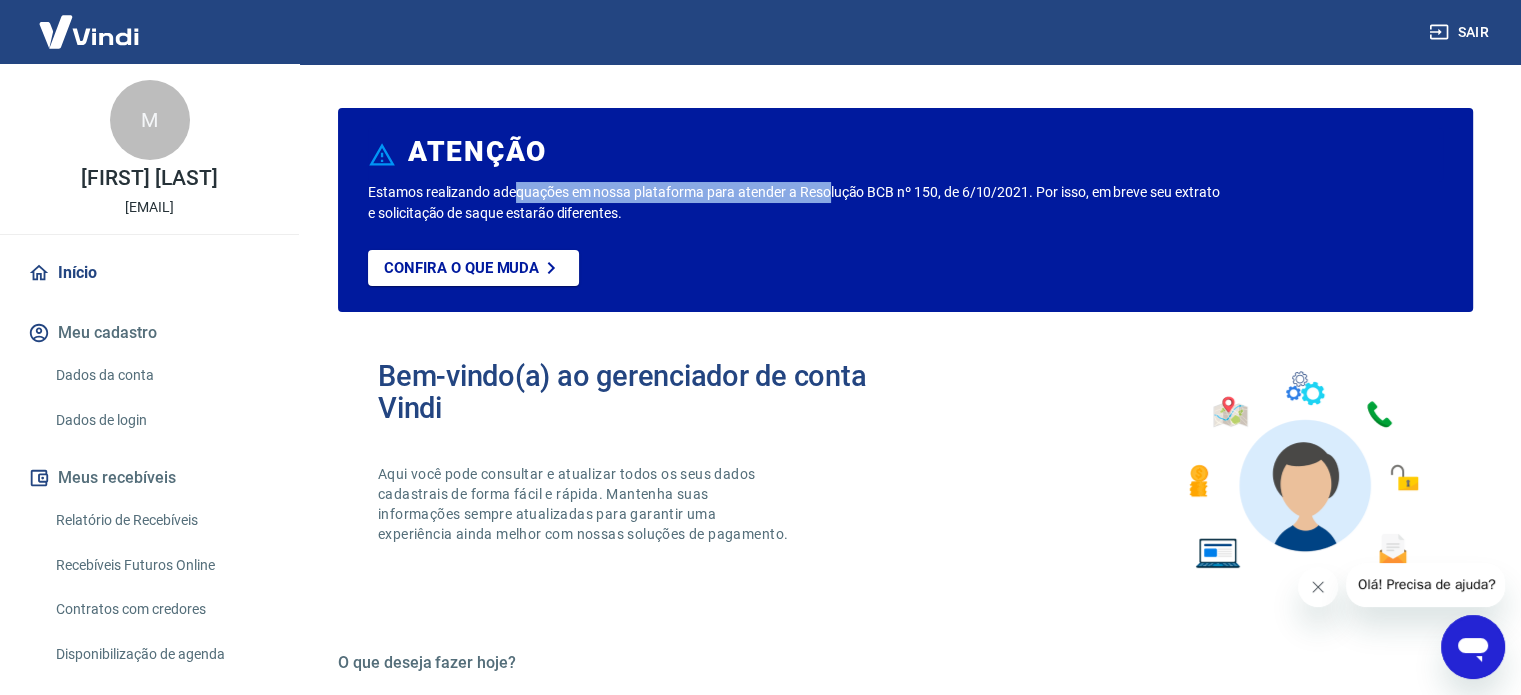 click on "Estamos realizando adequações em nossa plataforma para atender a Resolução BCB nº 150, de 6/10/2021. Por isso, em breve seu extrato e solicitação de saque estarão diferentes." at bounding box center (798, 203) 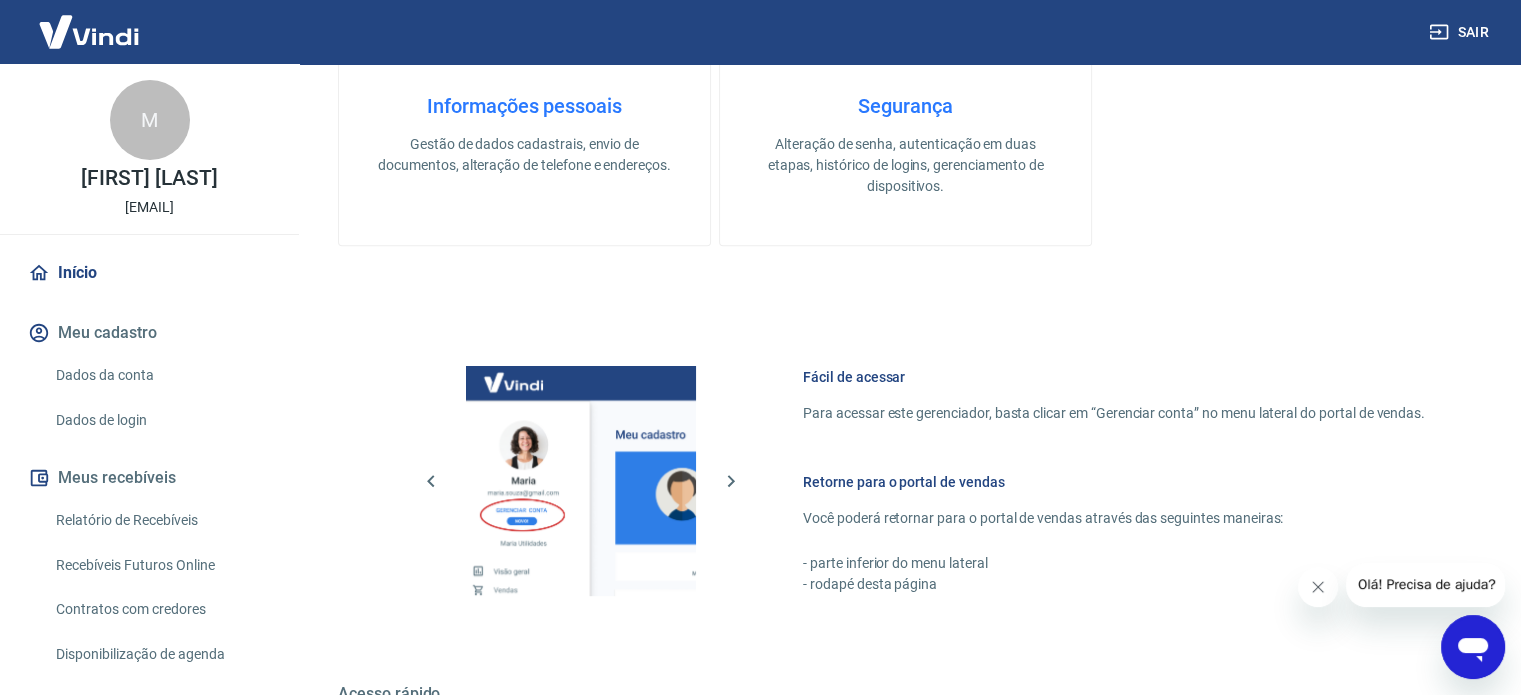 scroll, scrollTop: 1091, scrollLeft: 0, axis: vertical 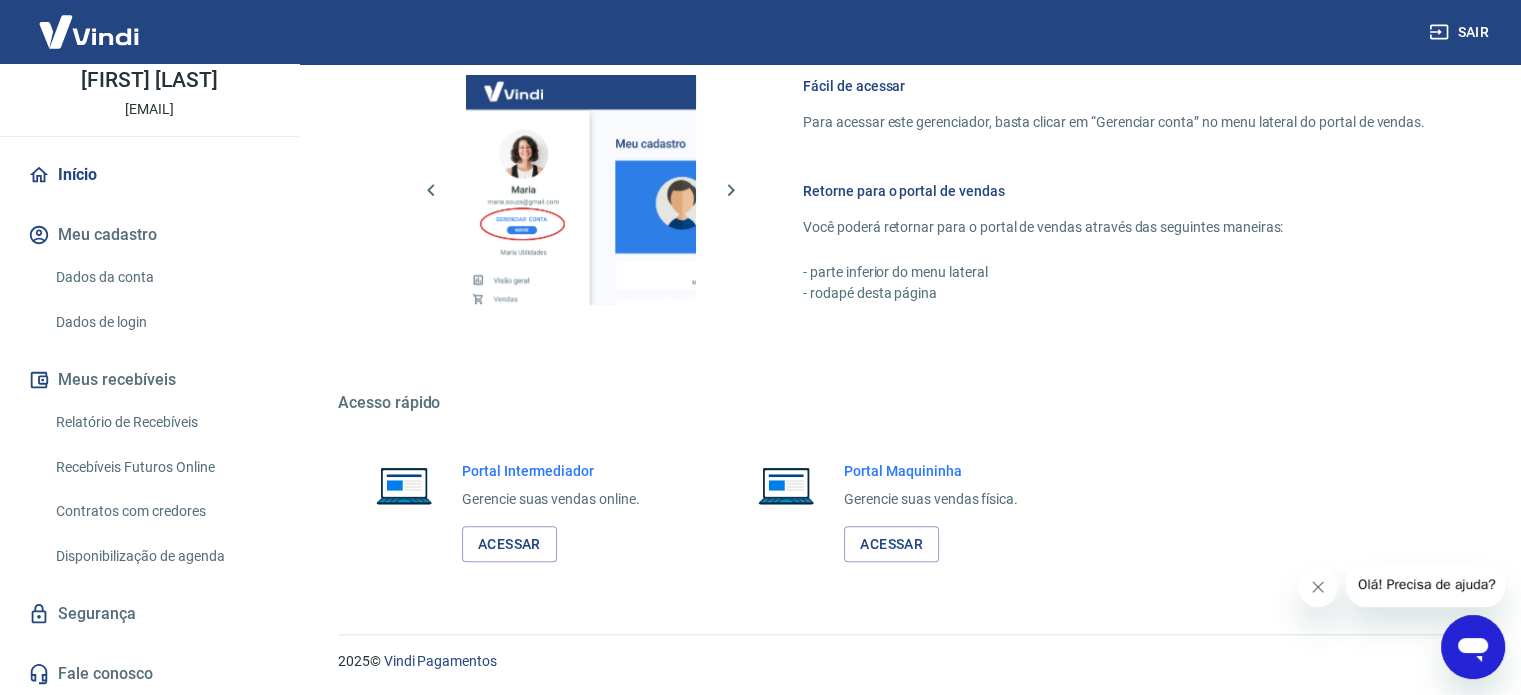 click on "Relatório de Recebíveis" at bounding box center (161, 422) 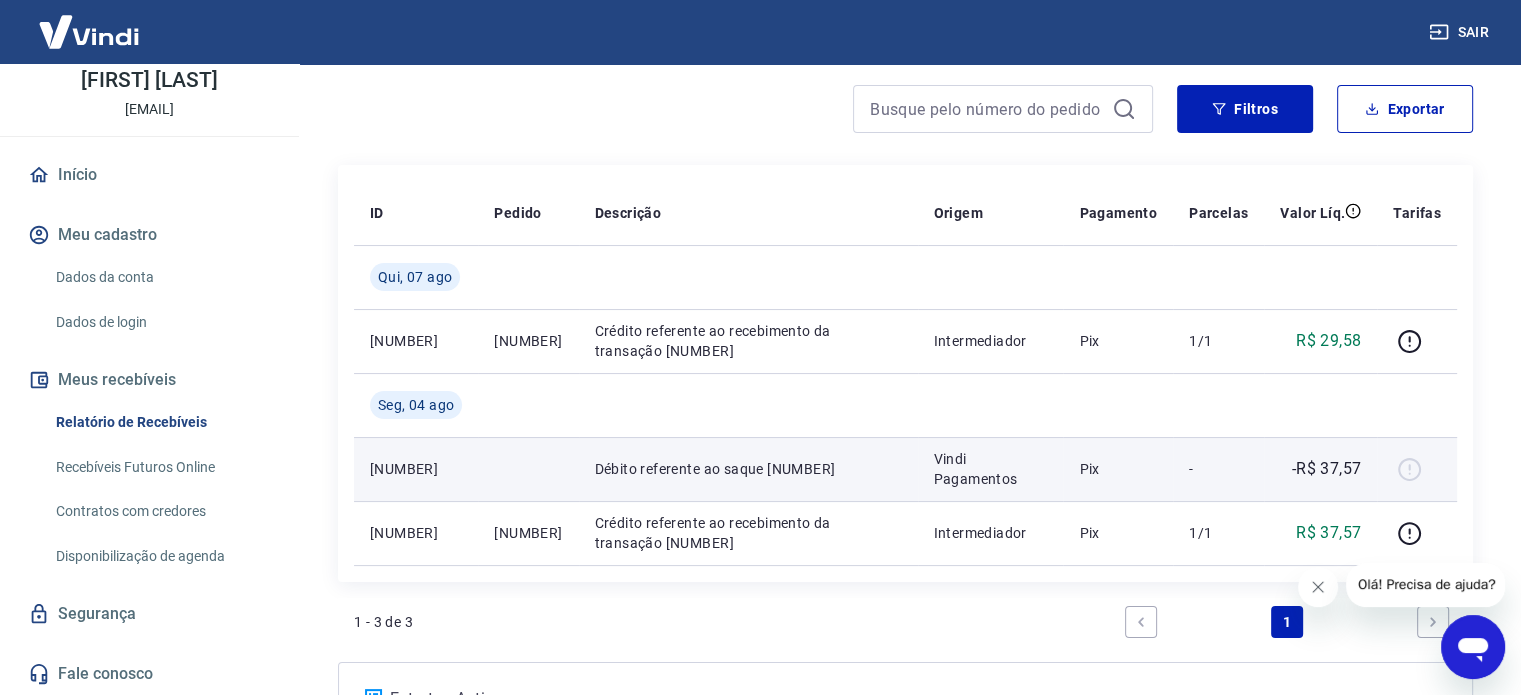 scroll, scrollTop: 200, scrollLeft: 0, axis: vertical 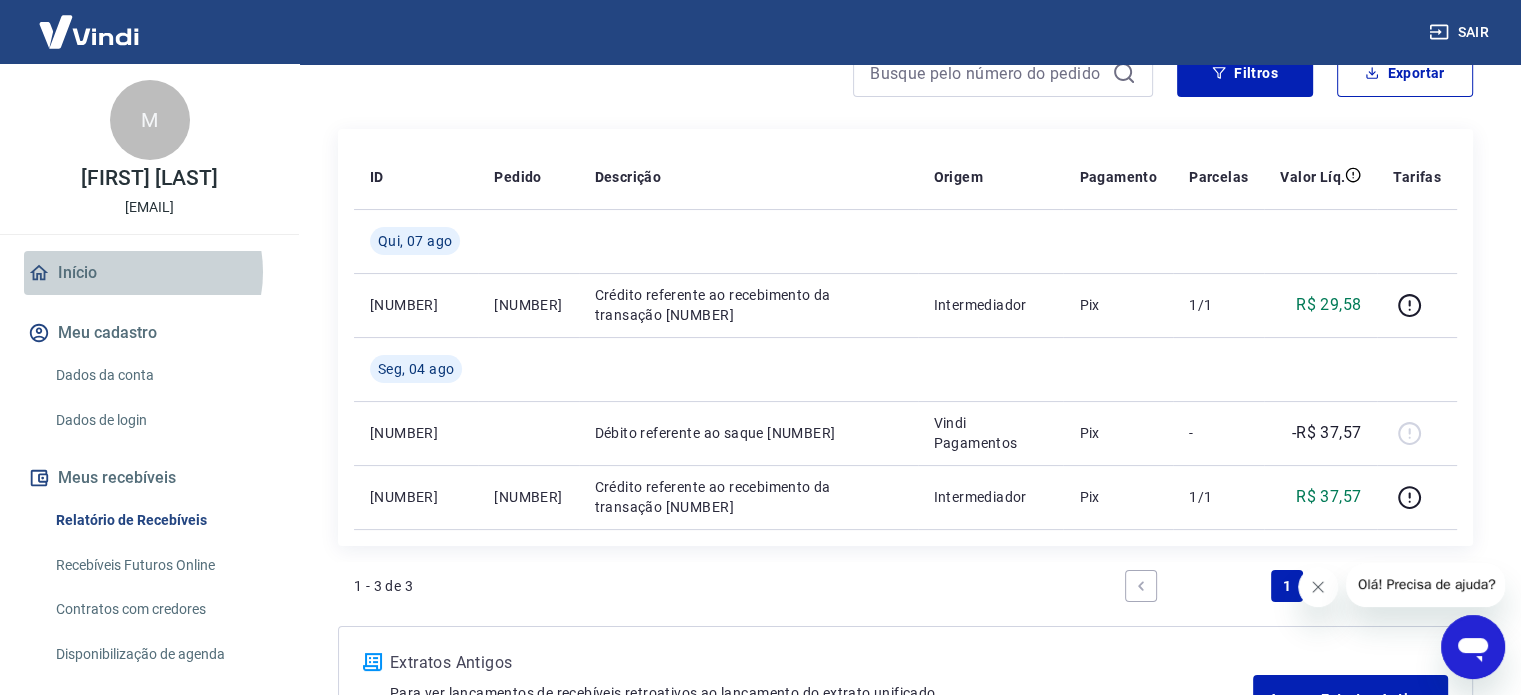 click on "Início" at bounding box center [149, 273] 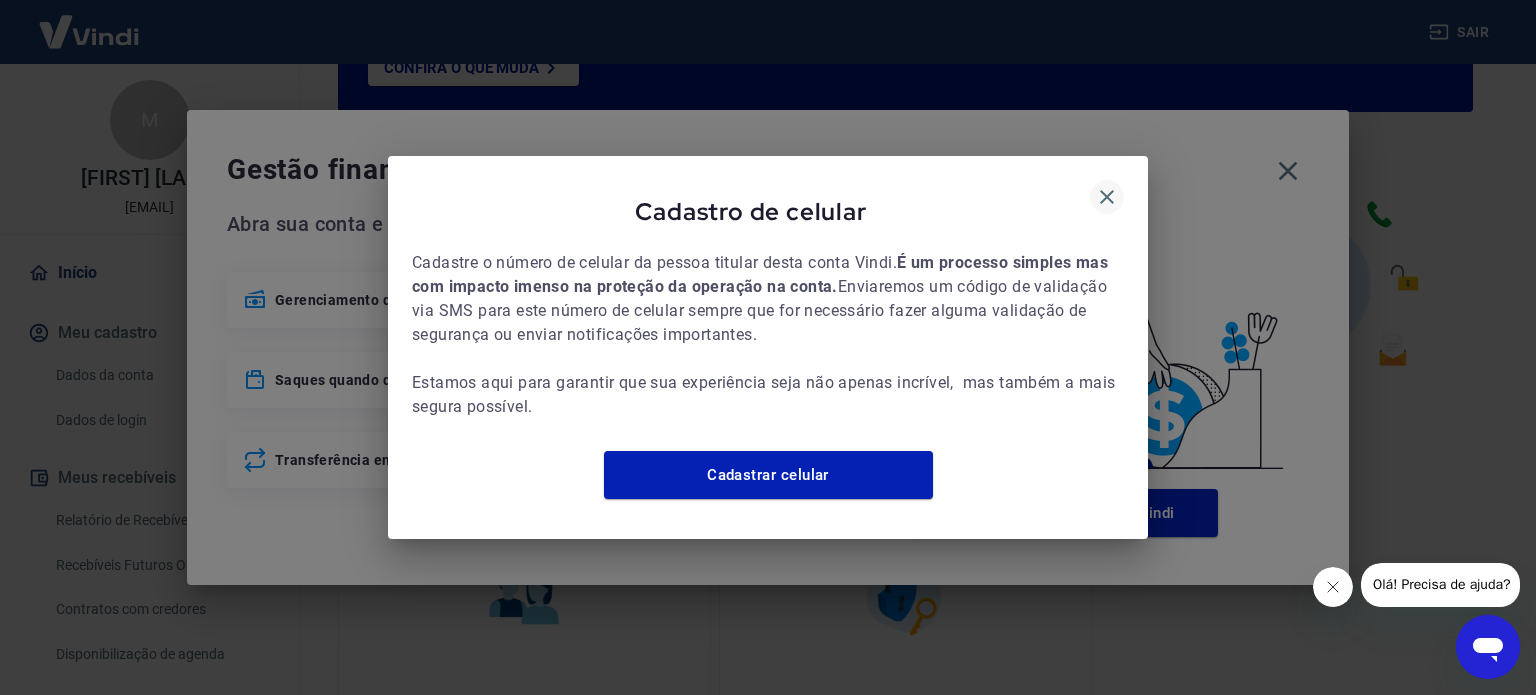 click 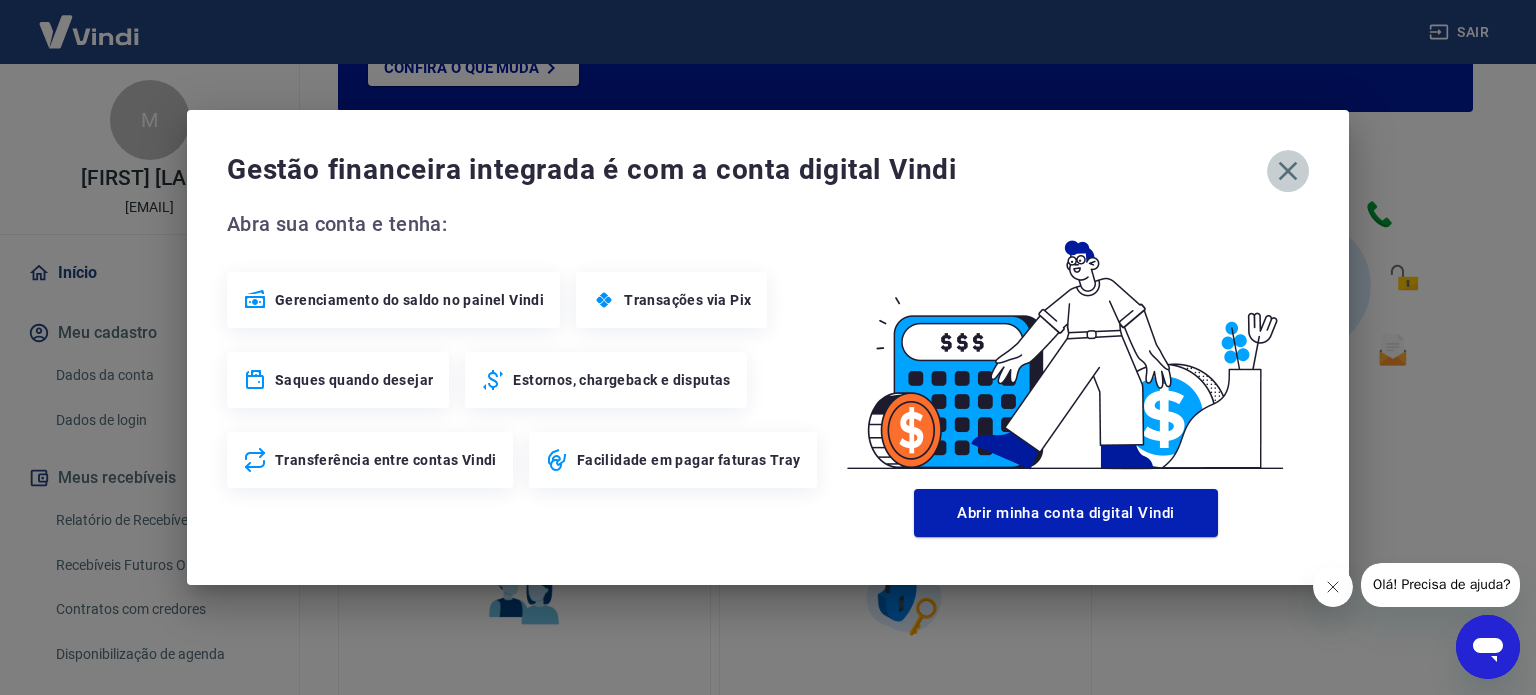 click 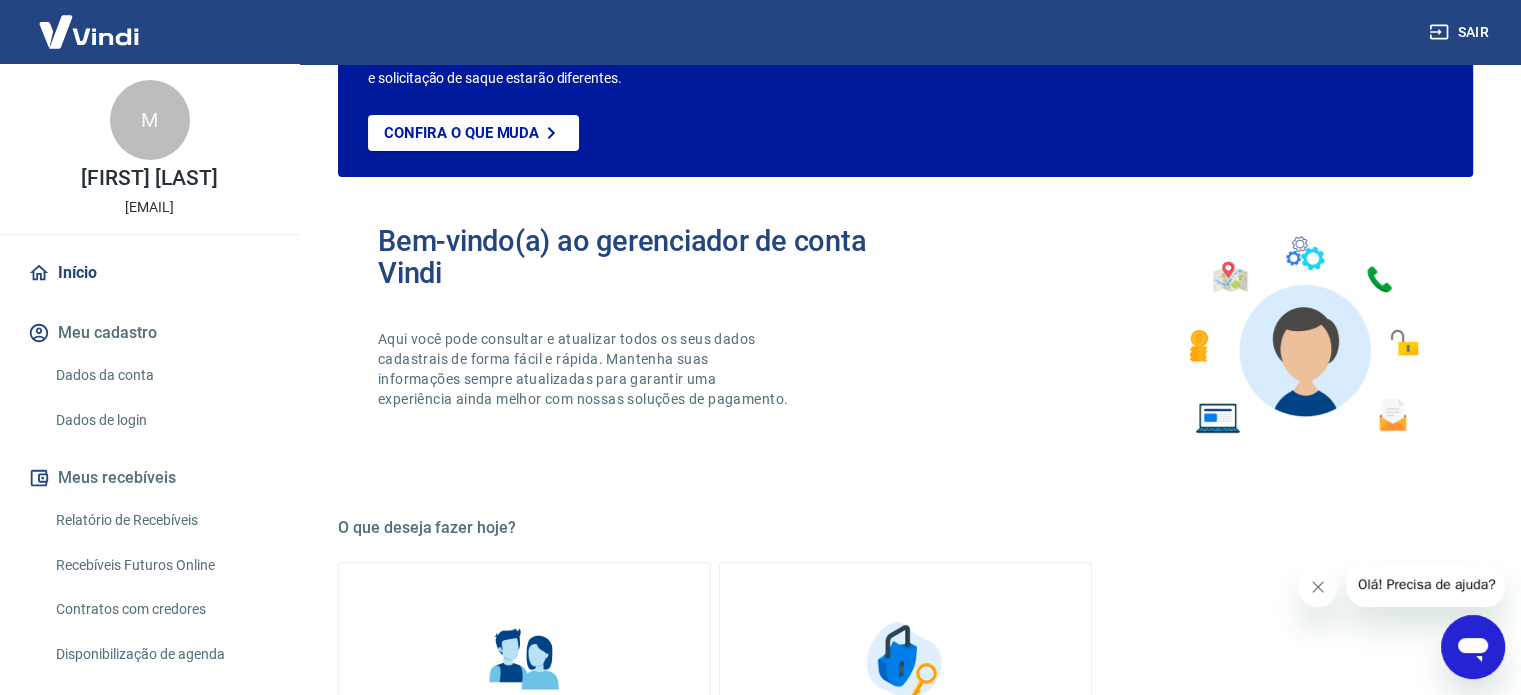 scroll, scrollTop: 100, scrollLeft: 0, axis: vertical 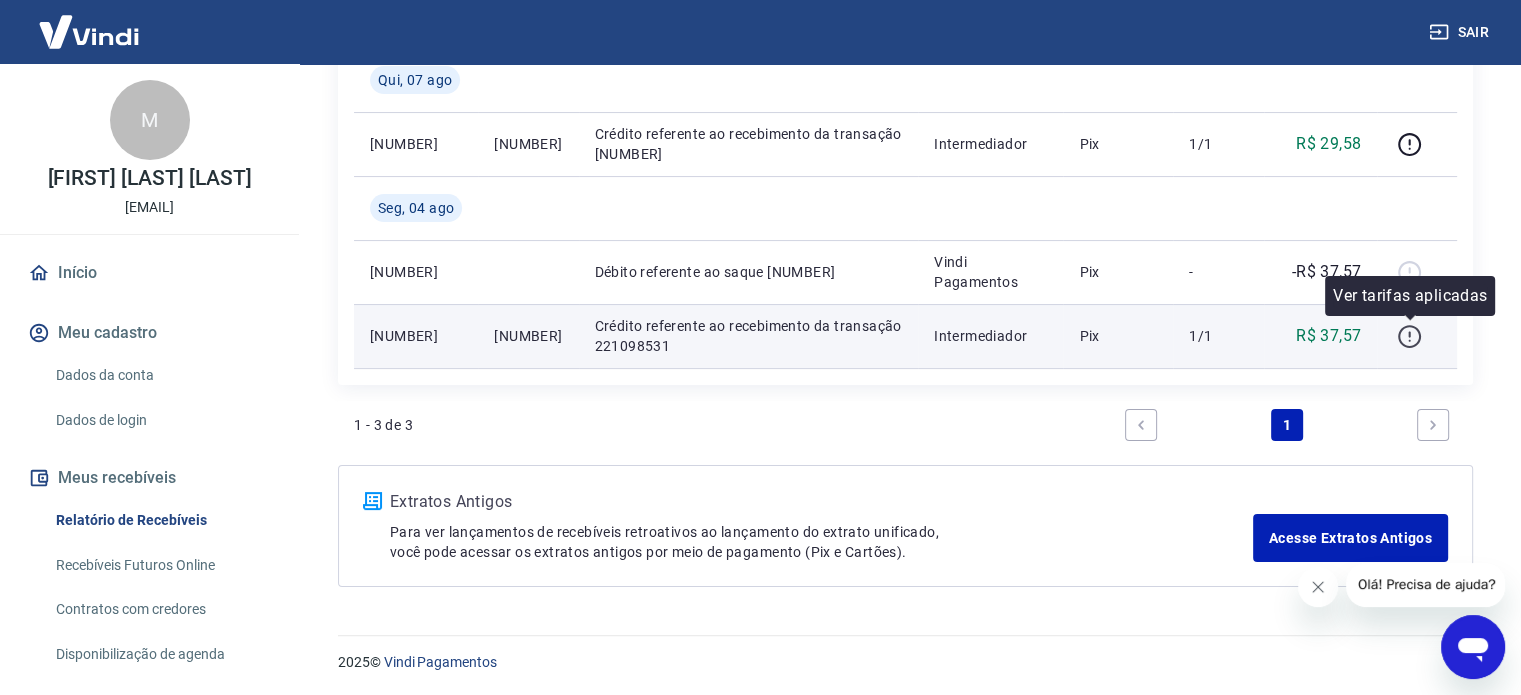click 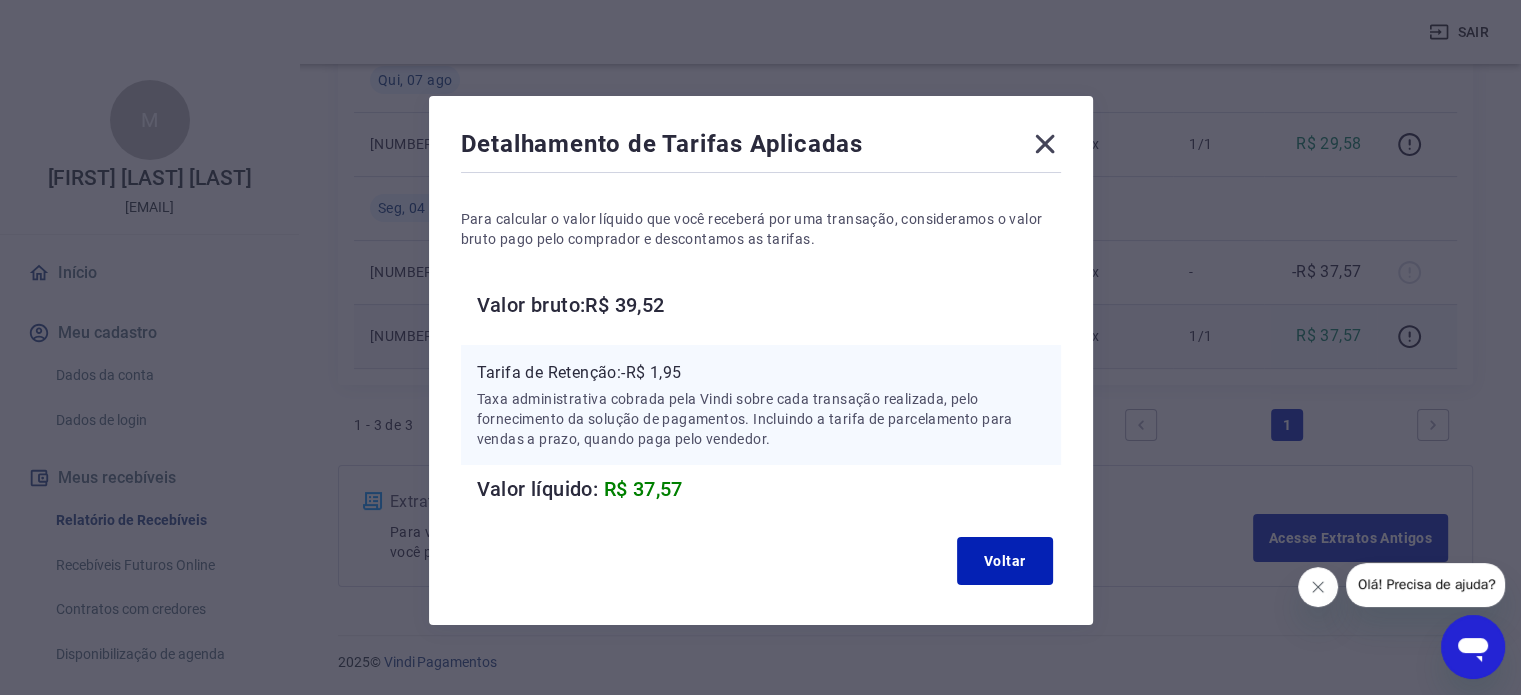 click 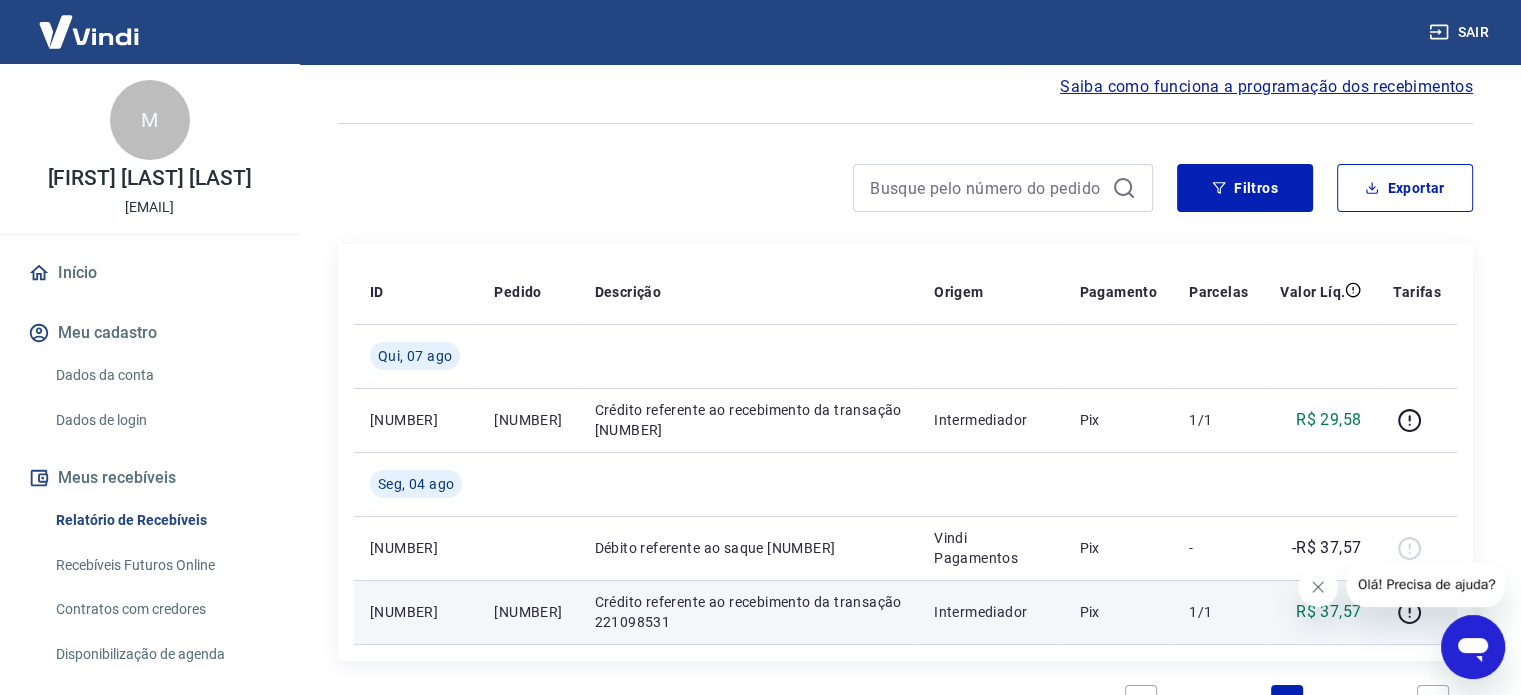 scroll, scrollTop: 61, scrollLeft: 0, axis: vertical 